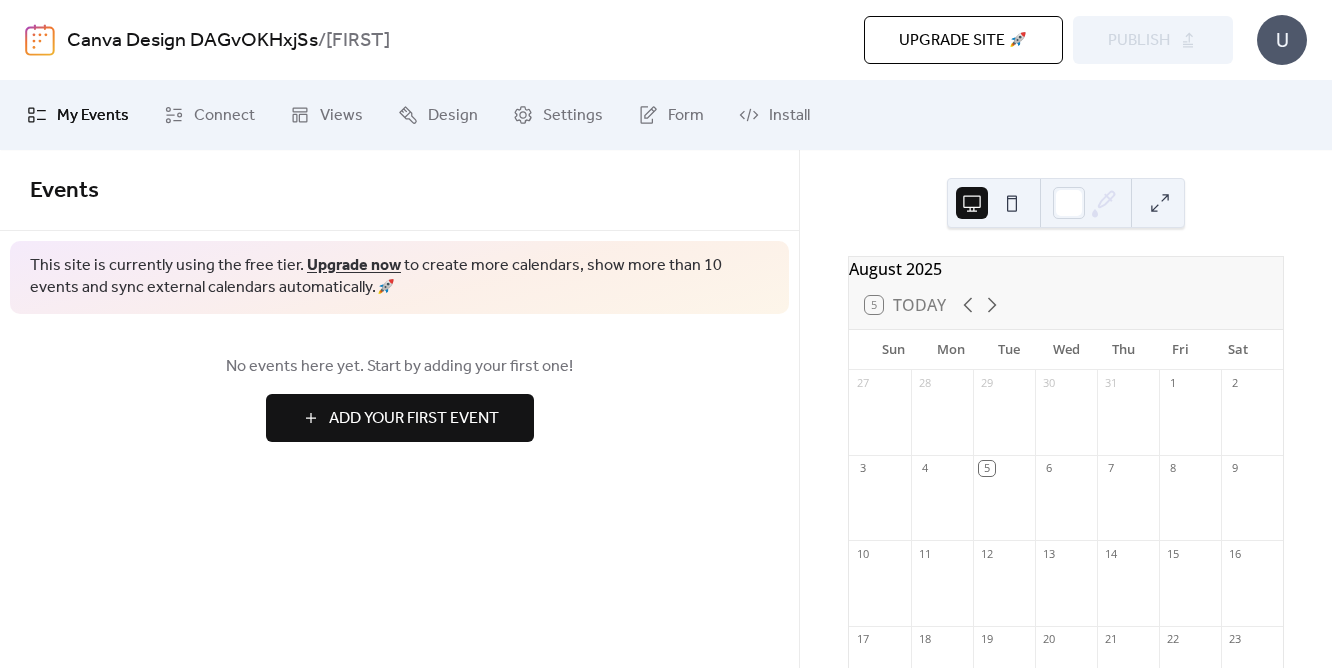scroll, scrollTop: 0, scrollLeft: 0, axis: both 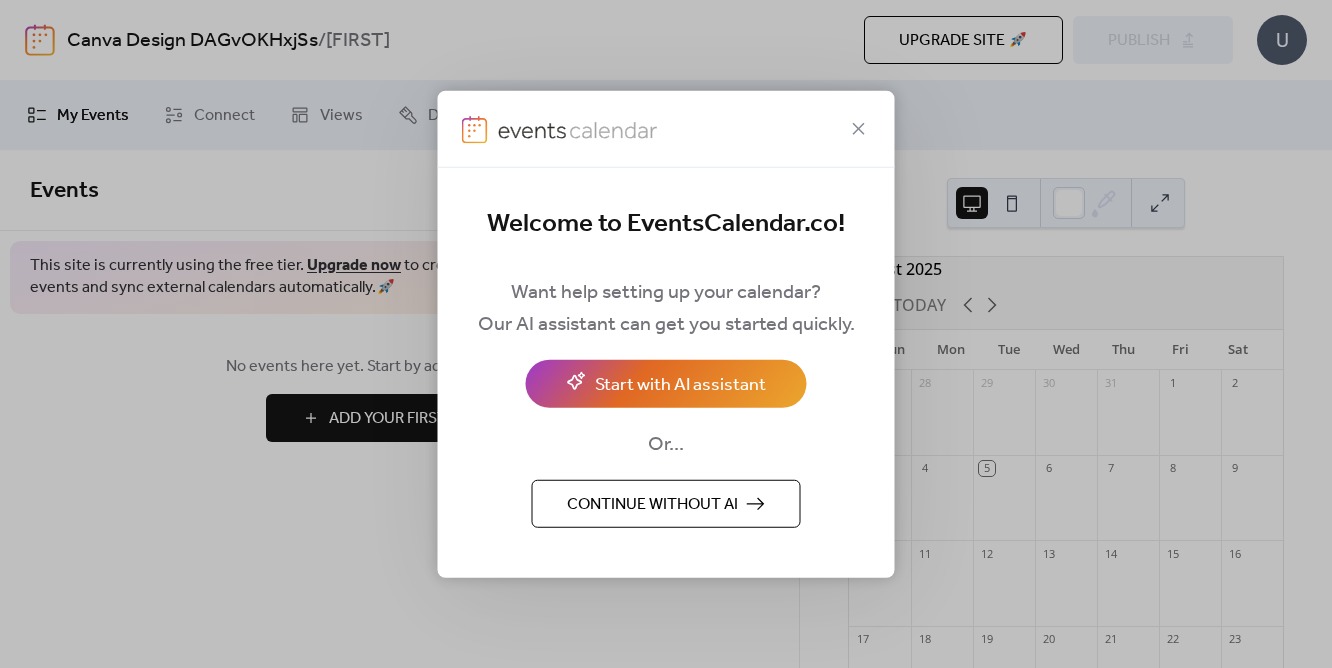 click on "Continue without AI" at bounding box center [652, 504] 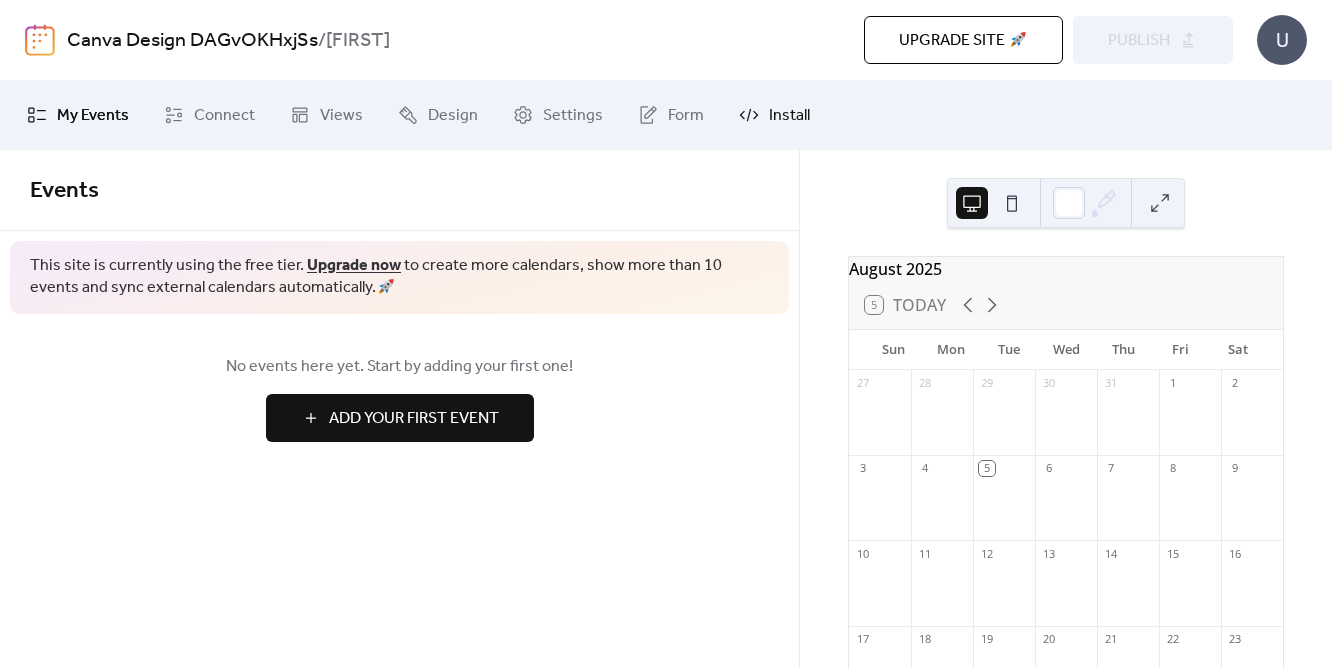click on "Install" at bounding box center (789, 116) 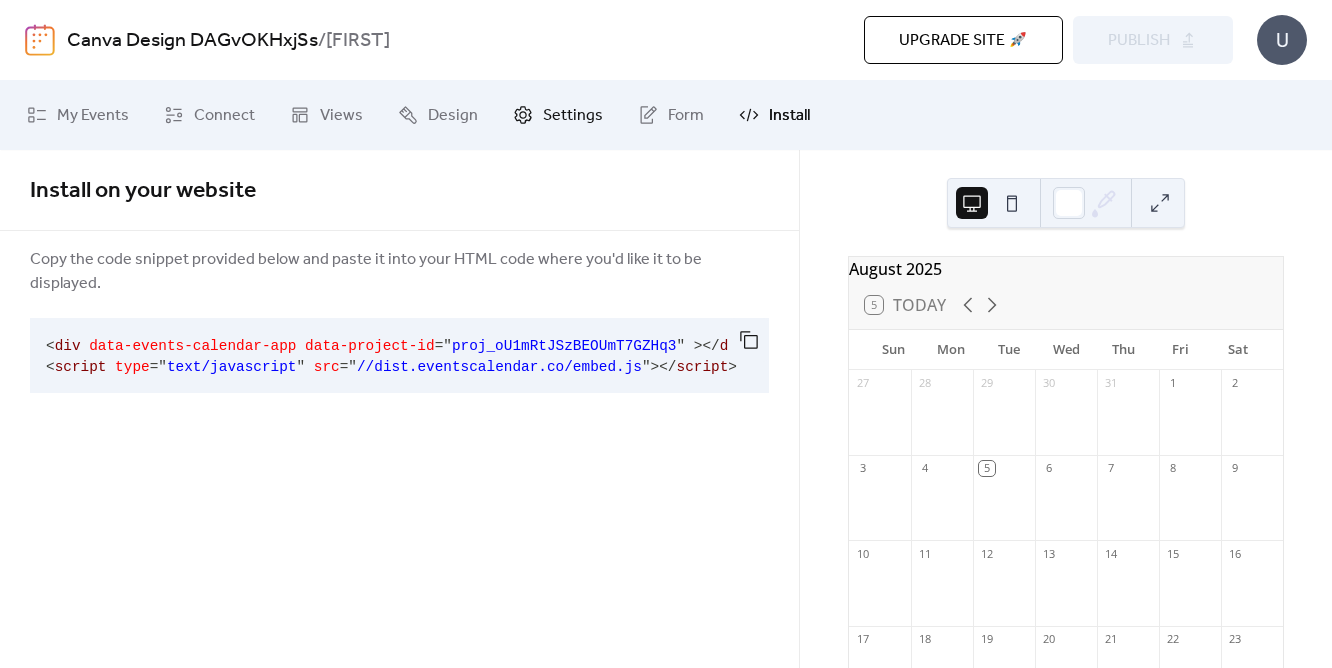 click on "Settings" at bounding box center (573, 116) 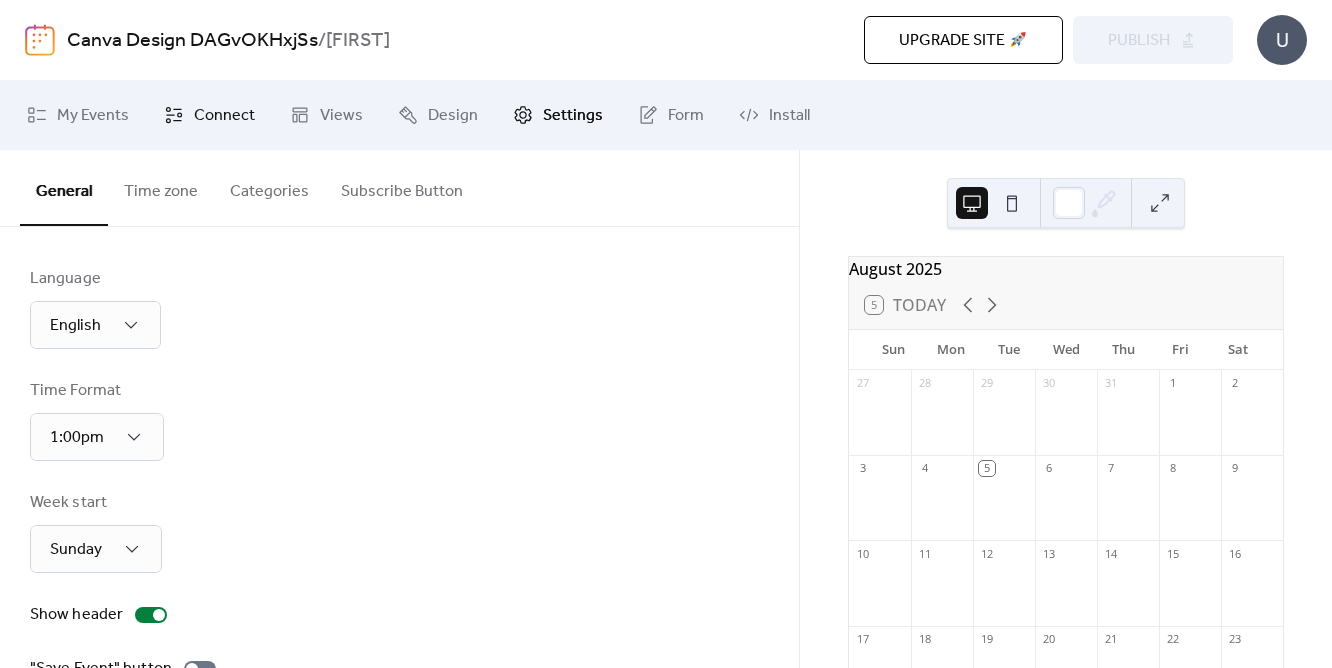 click on "Connect" at bounding box center (224, 116) 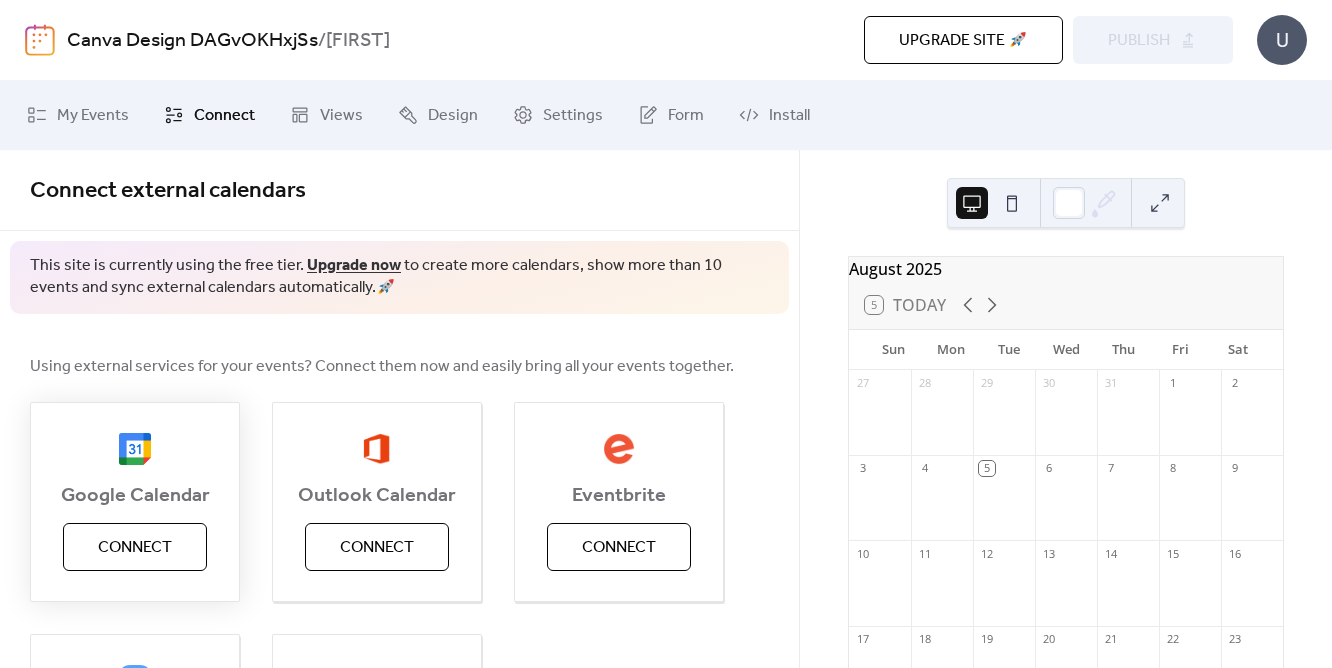 click on "Connect" at bounding box center (135, 548) 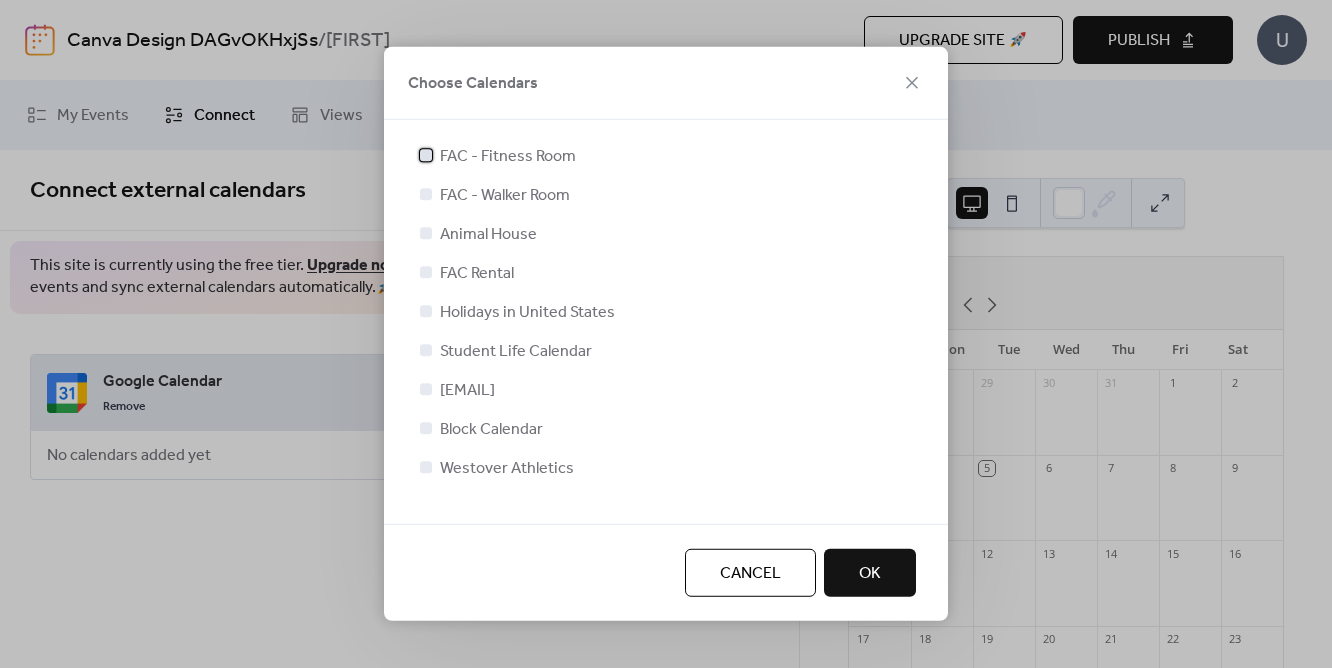 click on "FAC - Fitness Room" at bounding box center (508, 157) 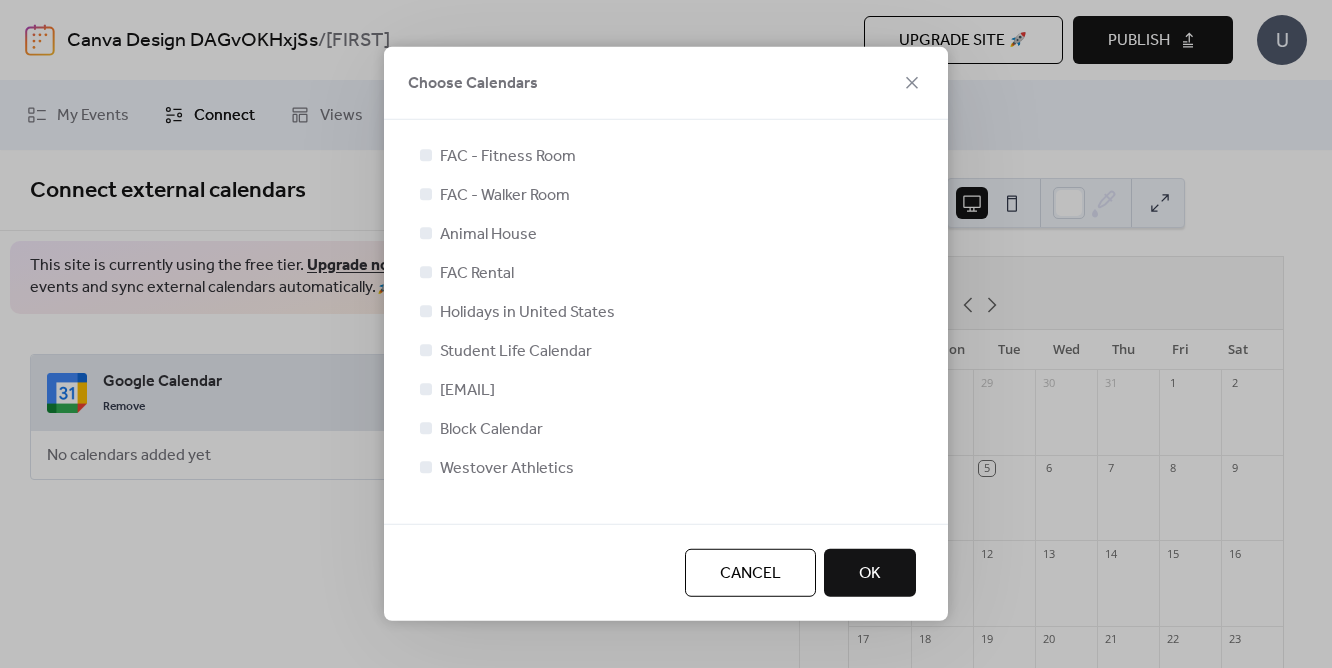 click on "[EMAIL]" at bounding box center (467, 391) 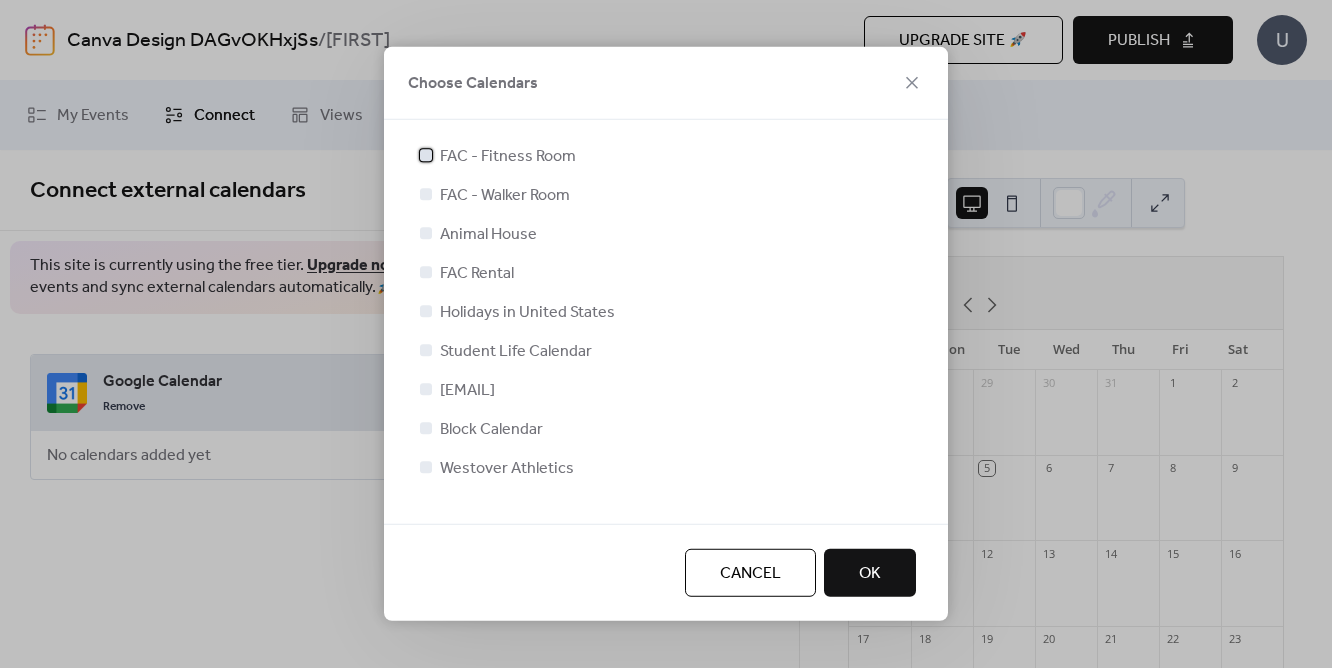 click at bounding box center (426, 155) 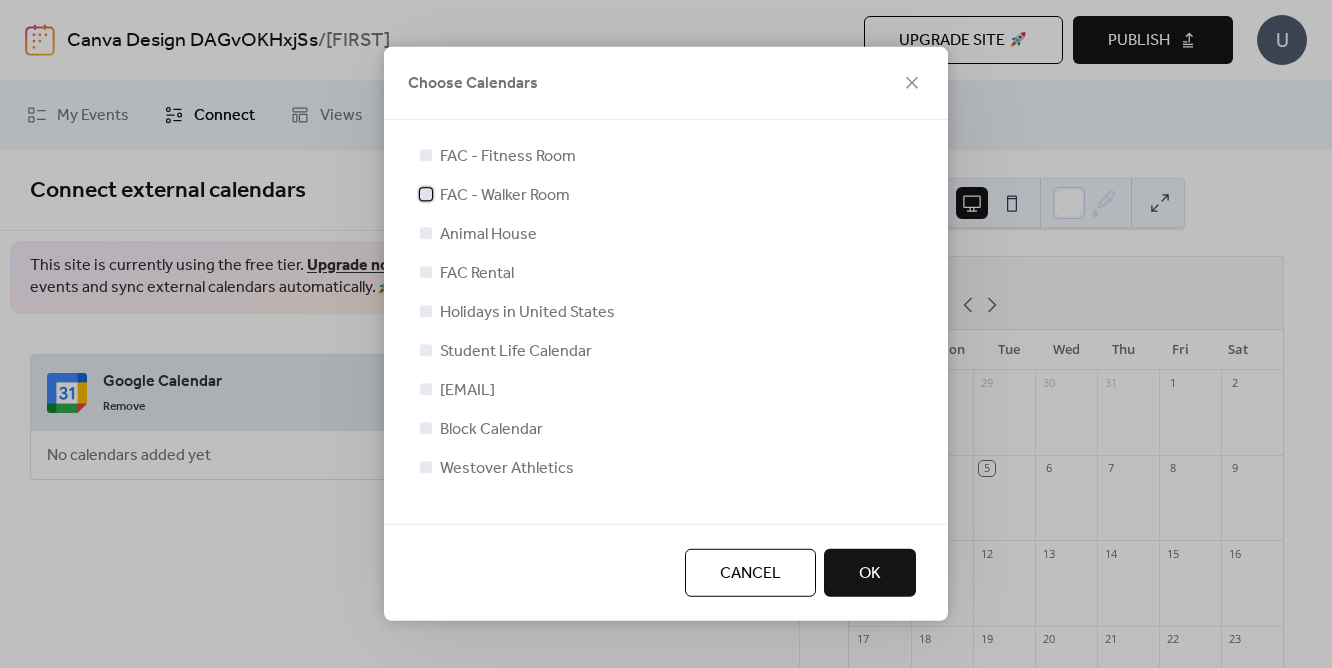 click at bounding box center (426, 194) 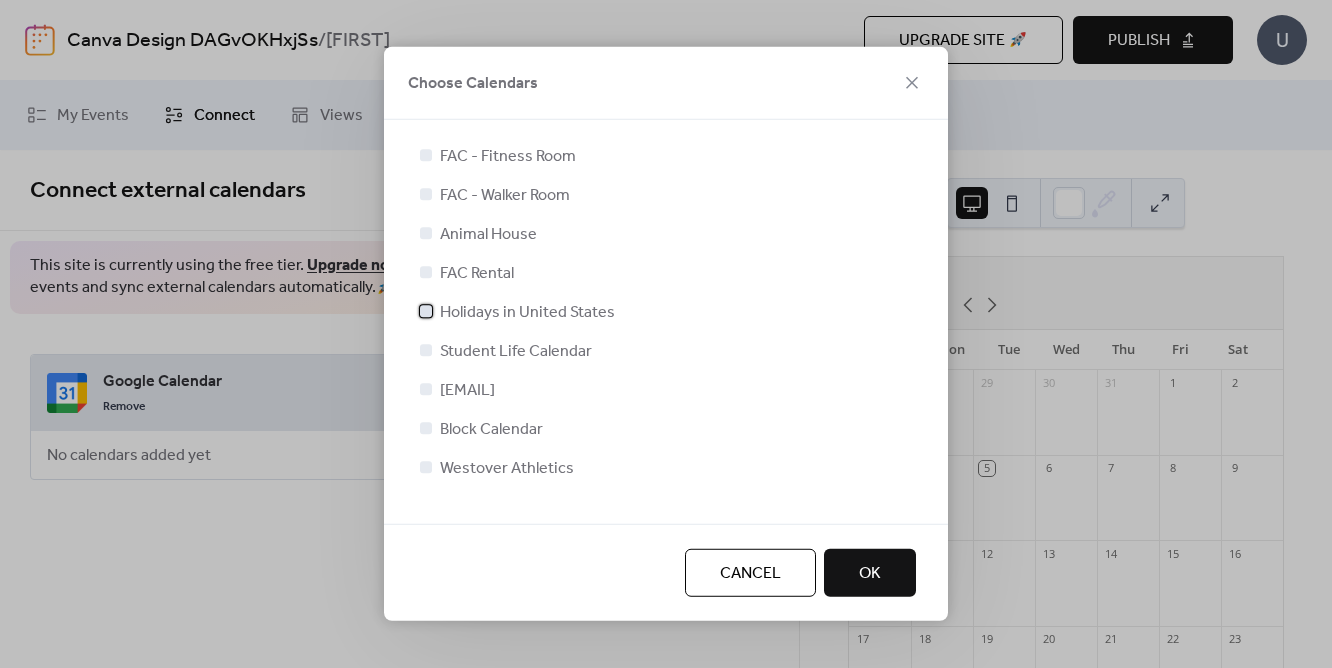 click at bounding box center (426, 311) 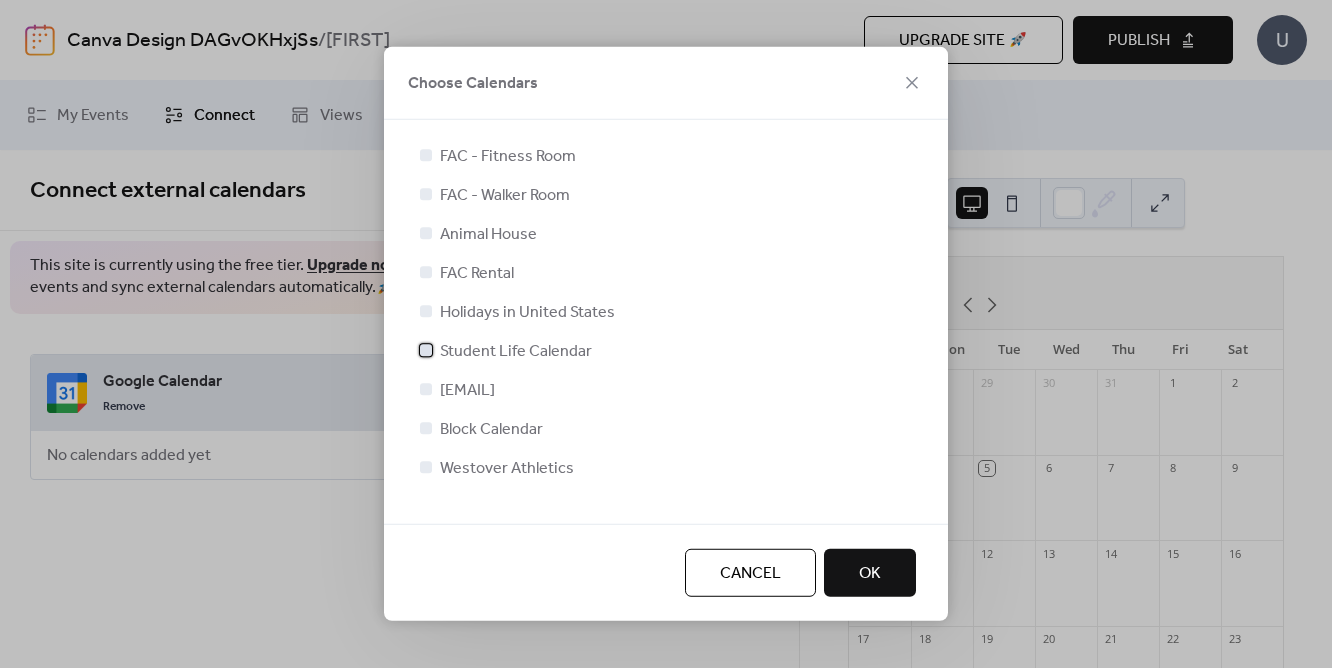 click at bounding box center [426, 350] 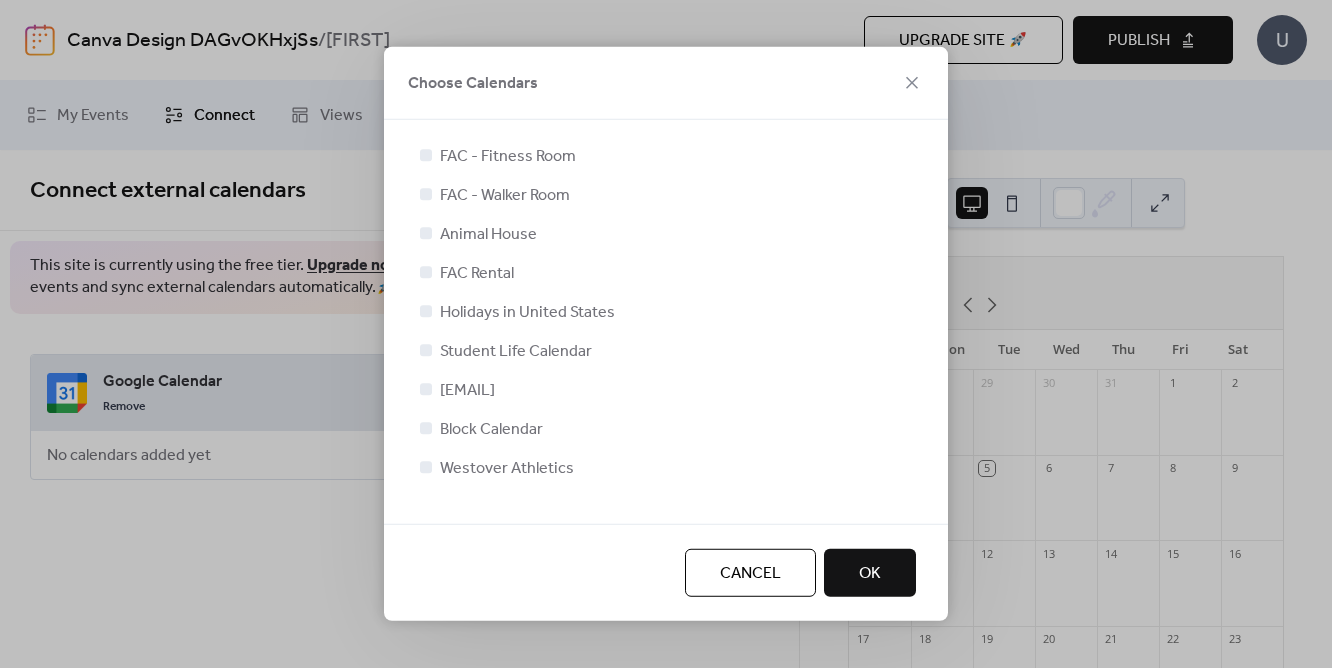 click at bounding box center [426, 389] 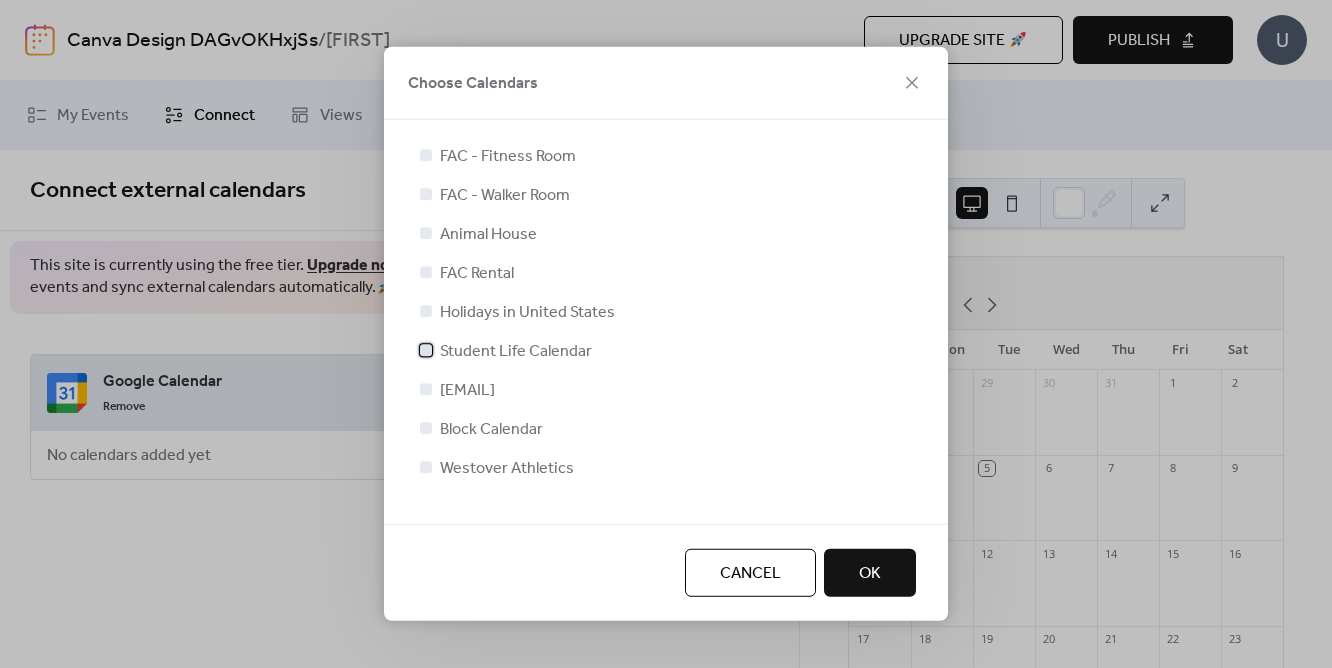 click 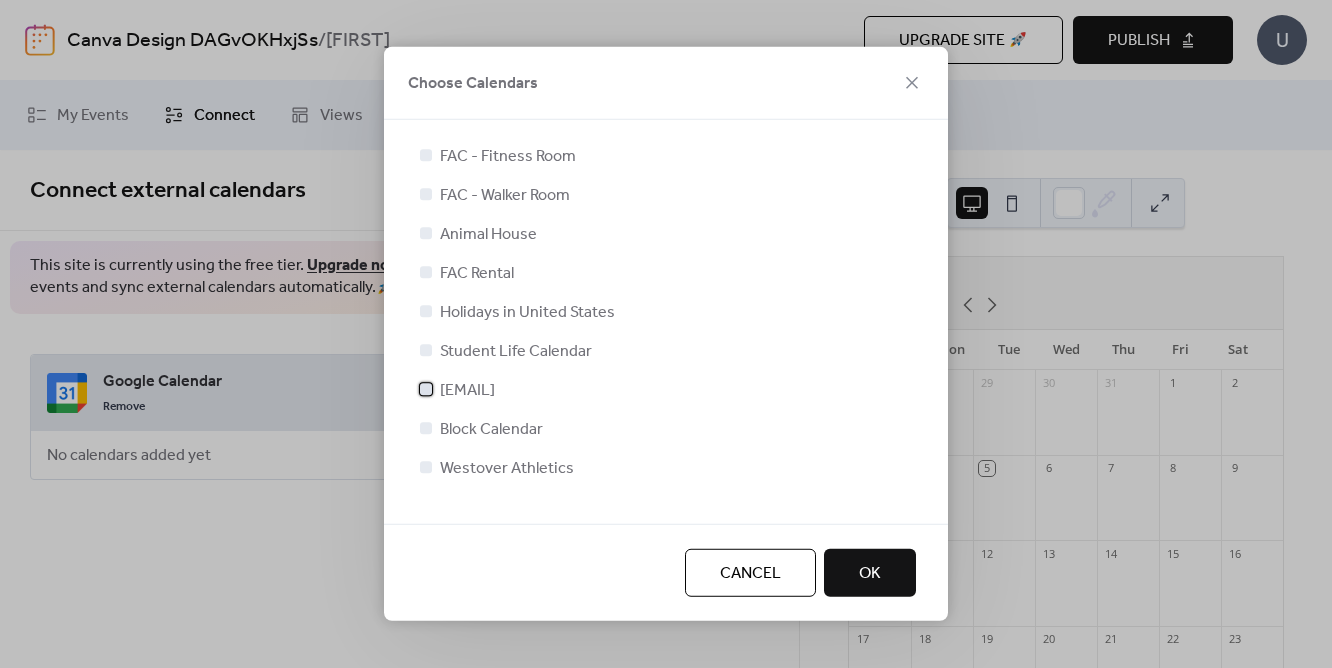 click at bounding box center [426, 389] 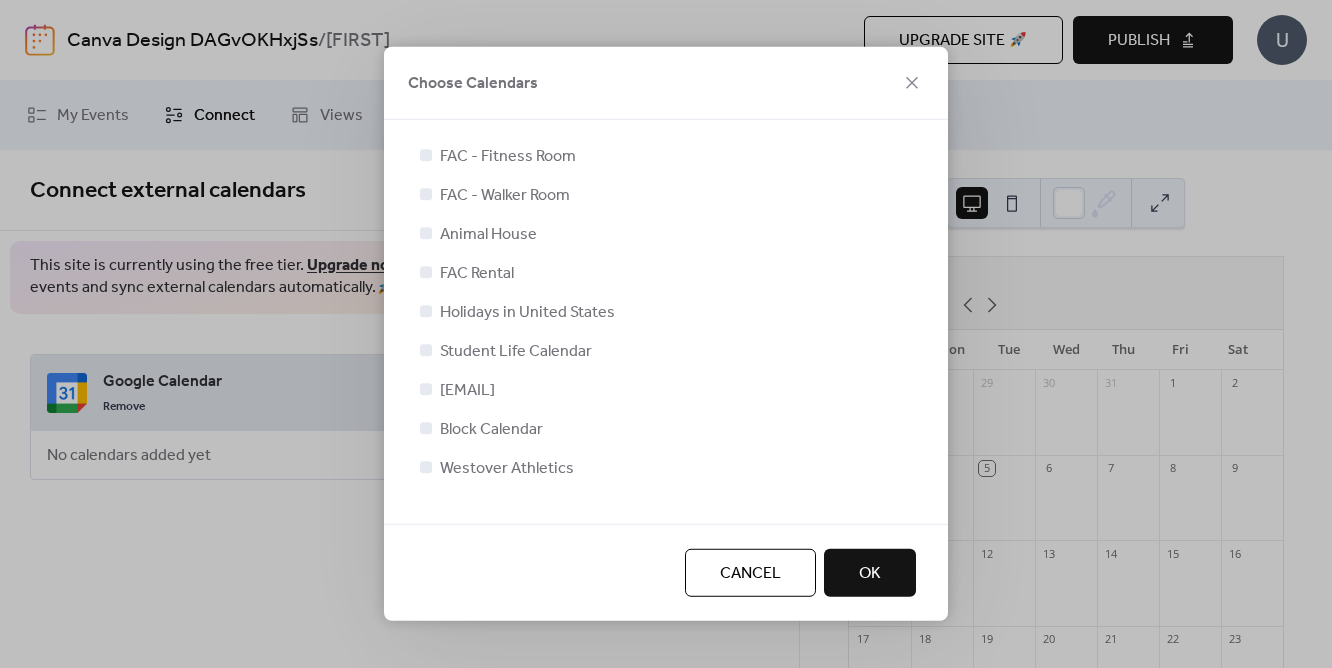 click on "OK" at bounding box center [870, 574] 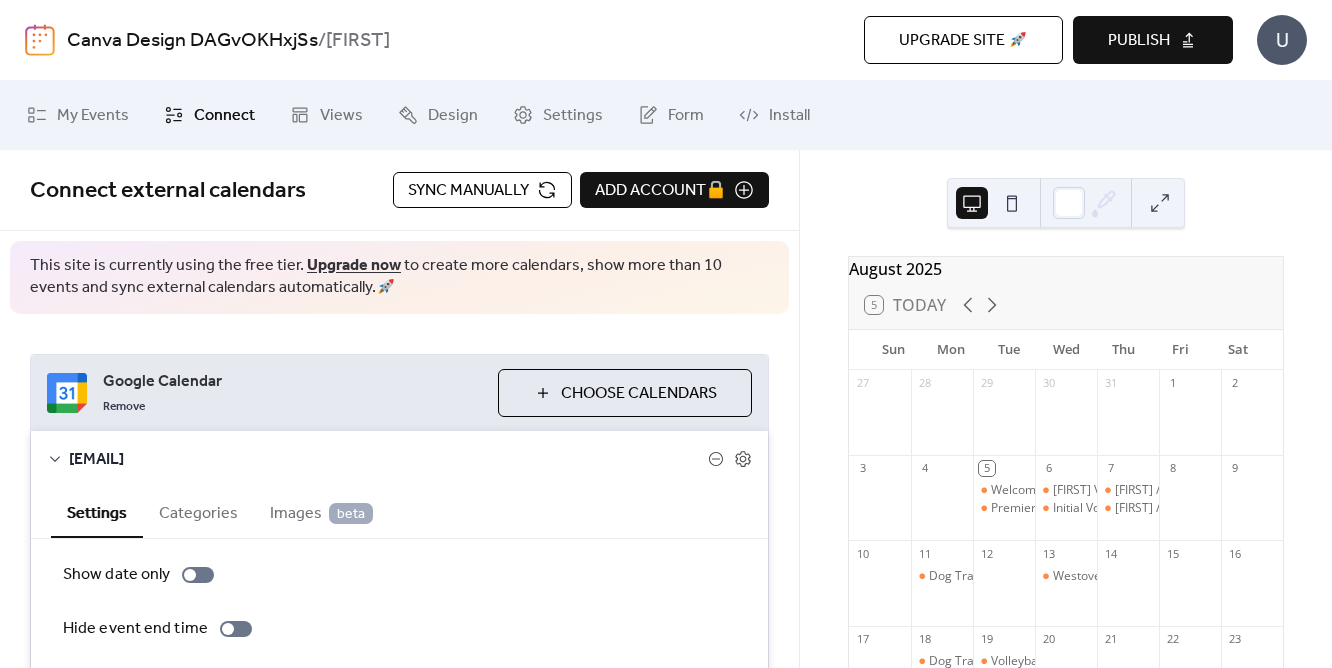 click on "Choose Calendars" at bounding box center [639, 394] 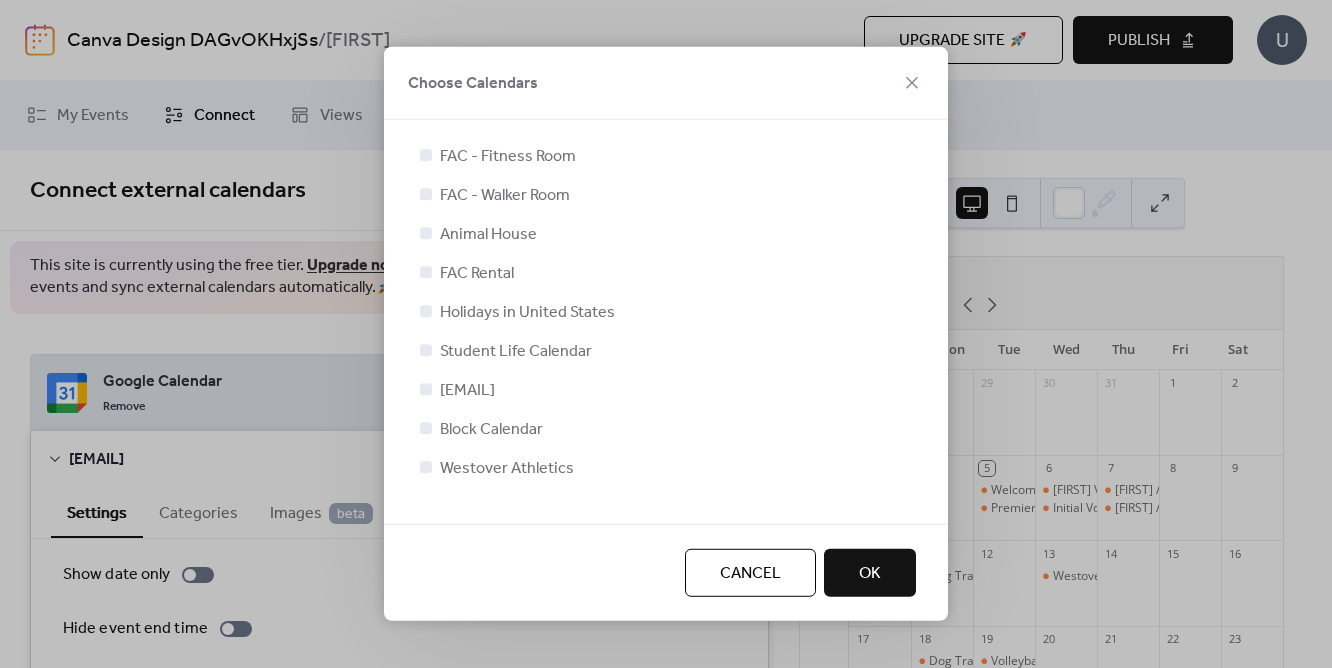 click at bounding box center [426, 467] 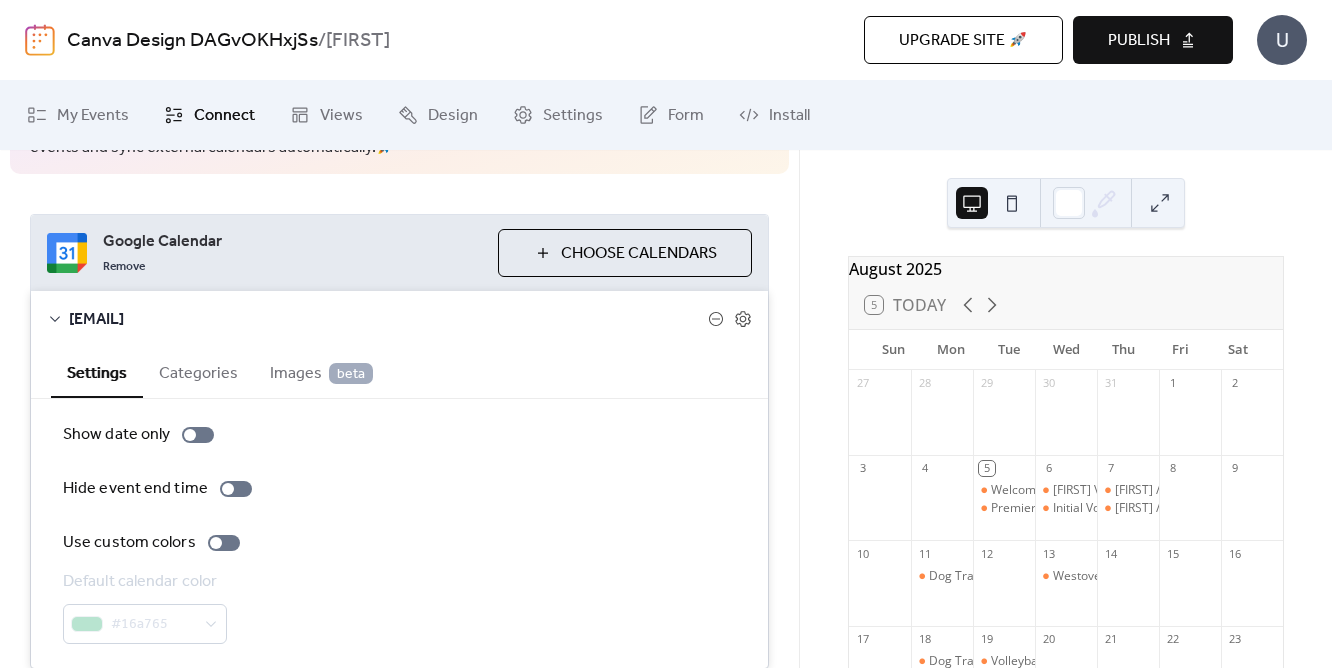 scroll, scrollTop: 221, scrollLeft: 0, axis: vertical 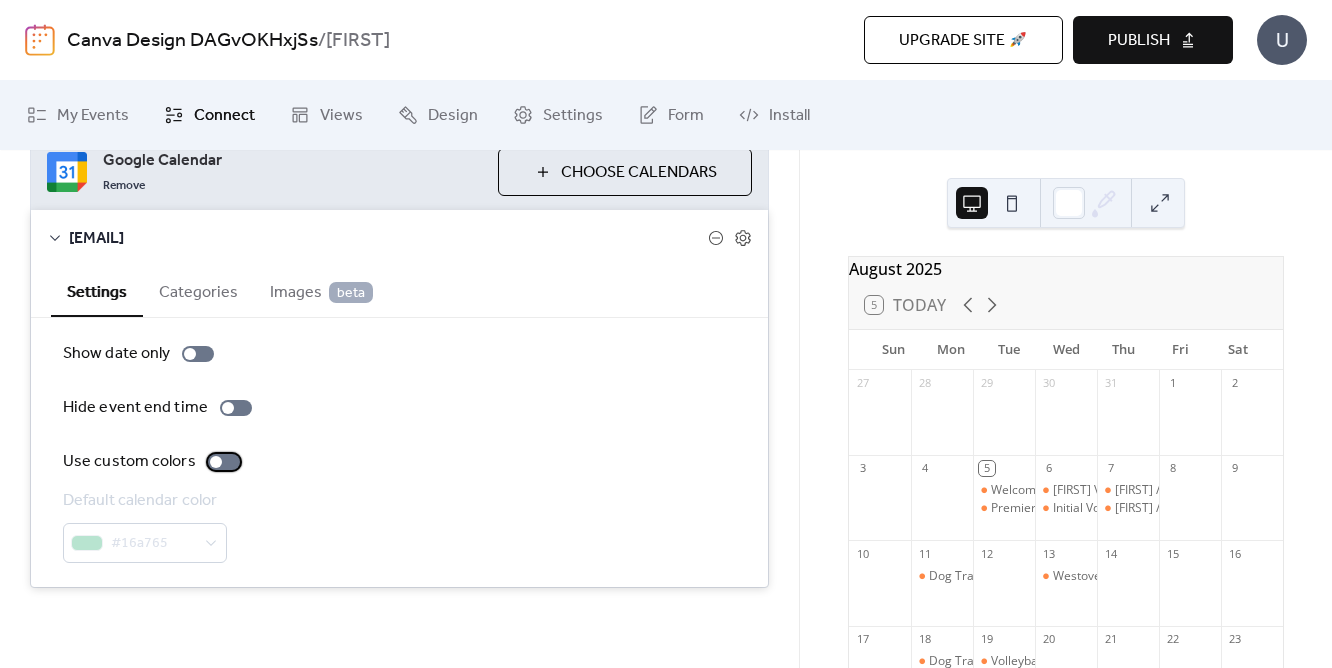 click at bounding box center (224, 462) 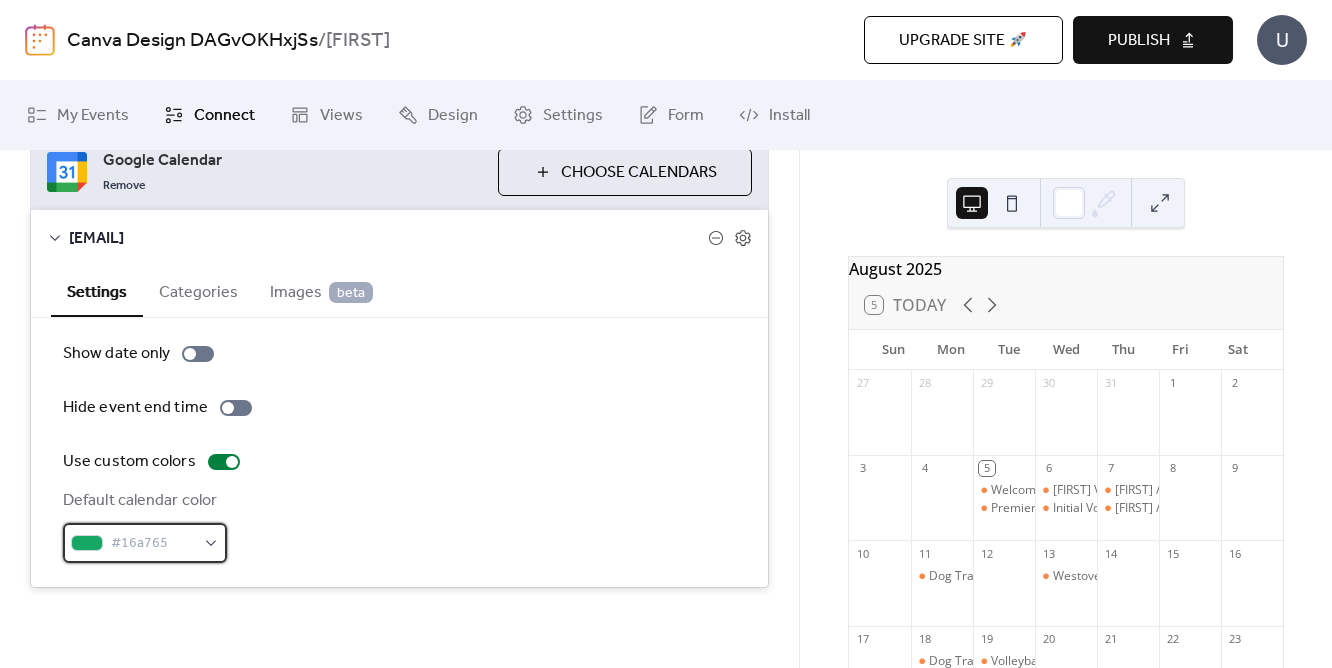 click on "#16a765" at bounding box center (145, 543) 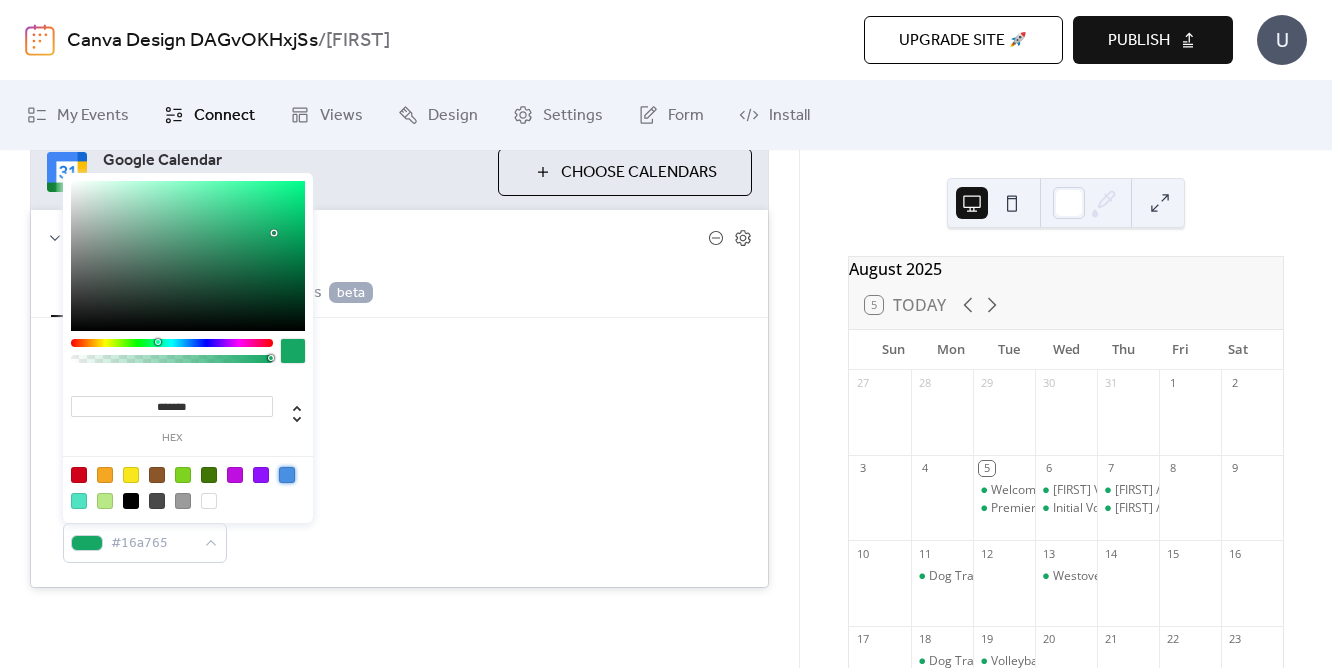 click at bounding box center (287, 475) 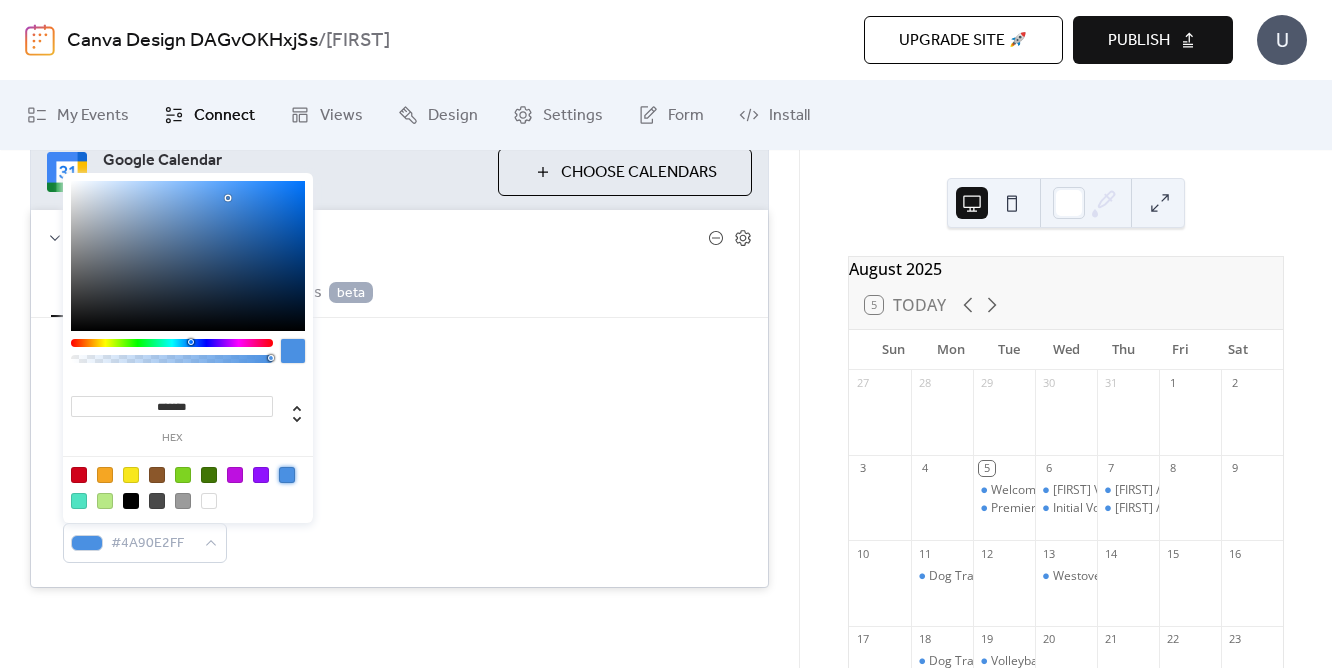 click on "Hide event end time" at bounding box center (399, 408) 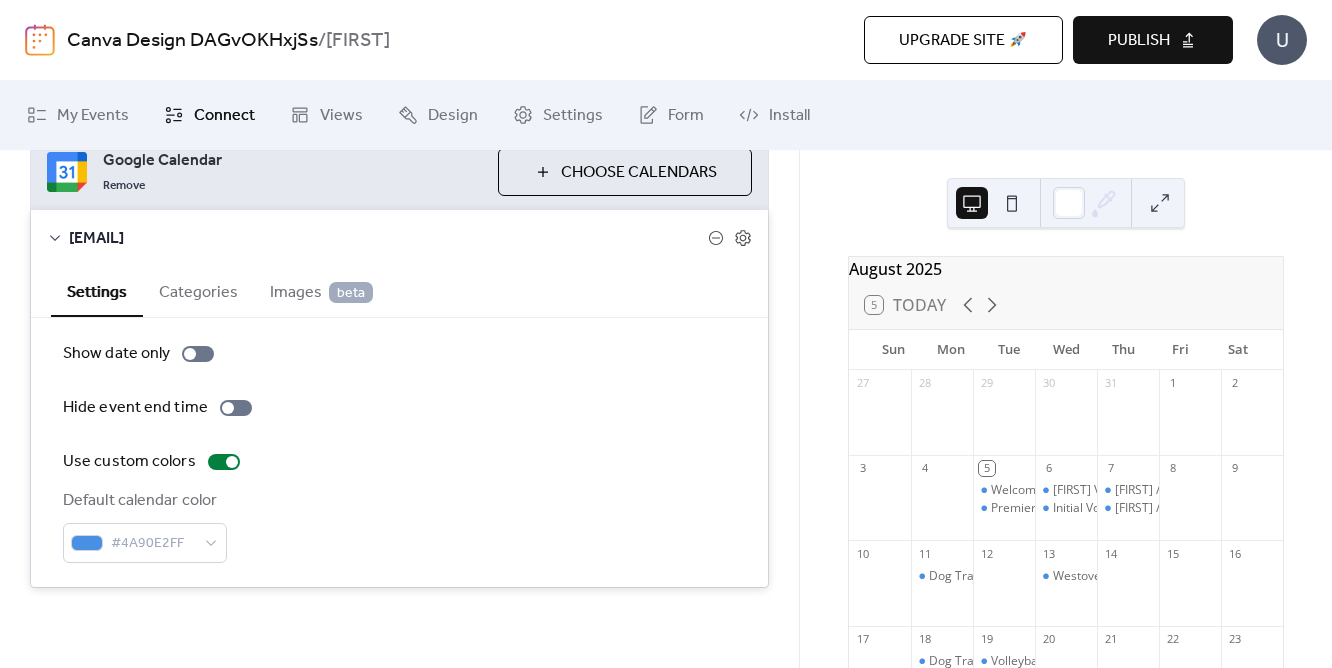 click on "Categories" at bounding box center [198, 290] 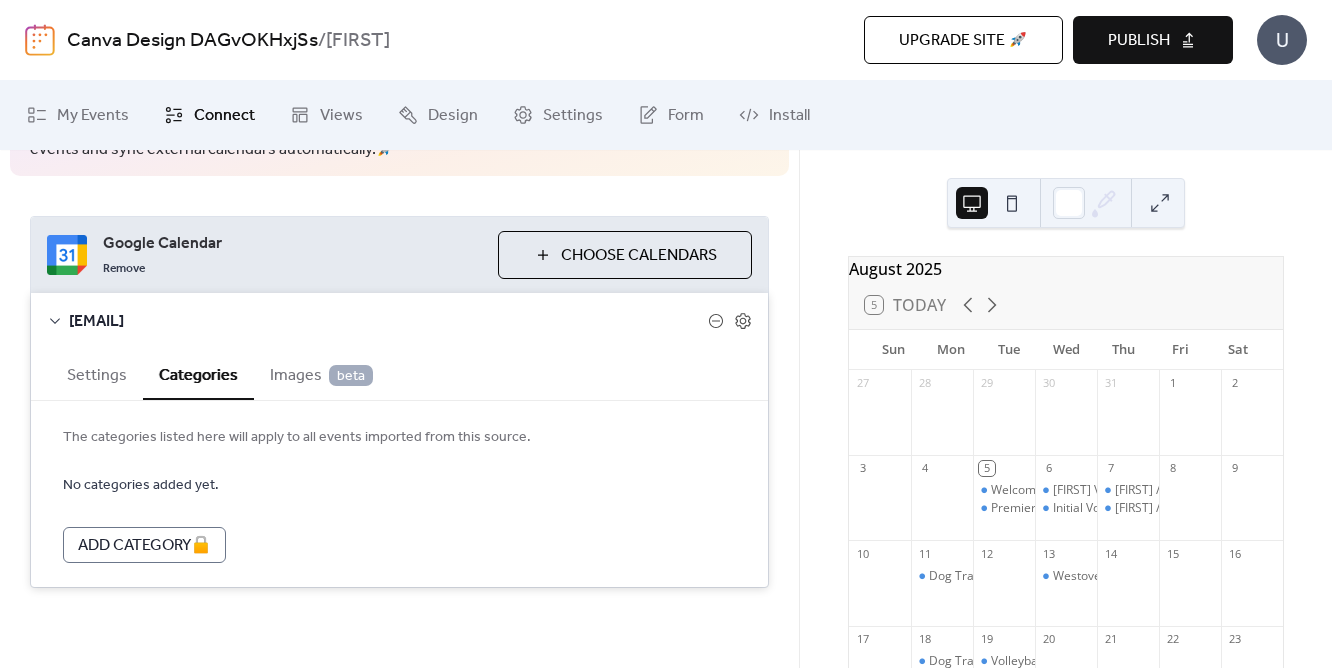 click on "Images   beta" at bounding box center [321, 373] 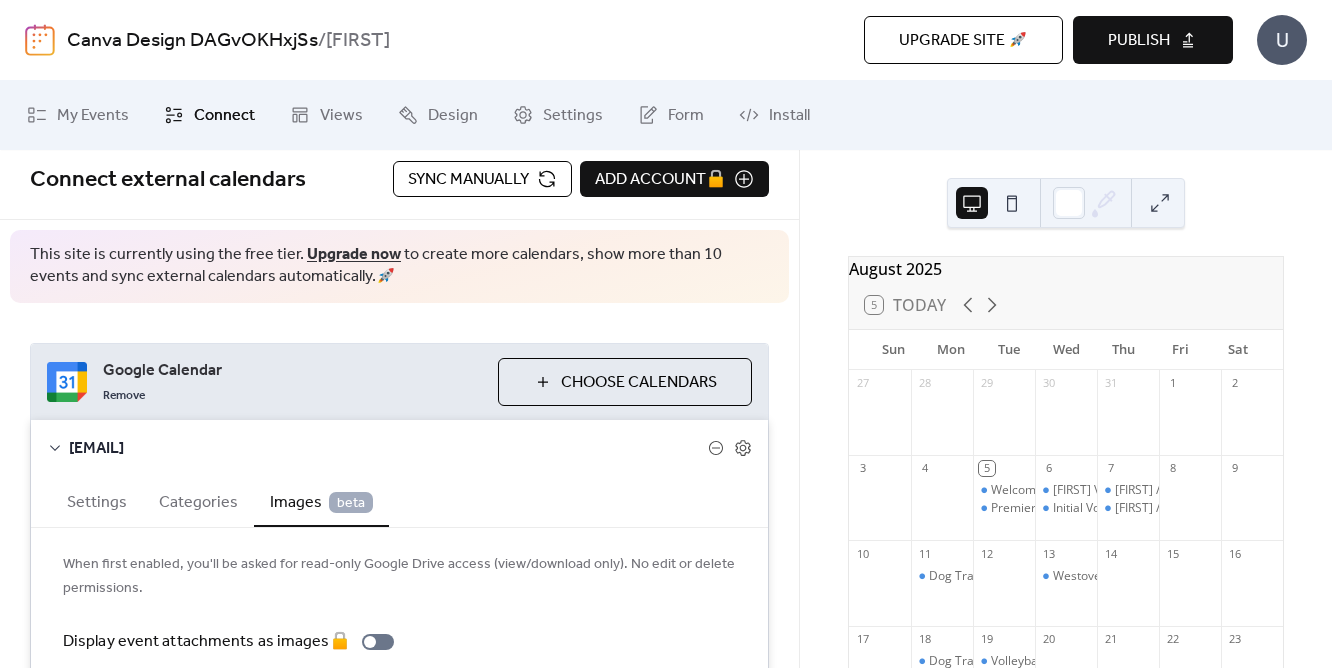 scroll, scrollTop: 0, scrollLeft: 0, axis: both 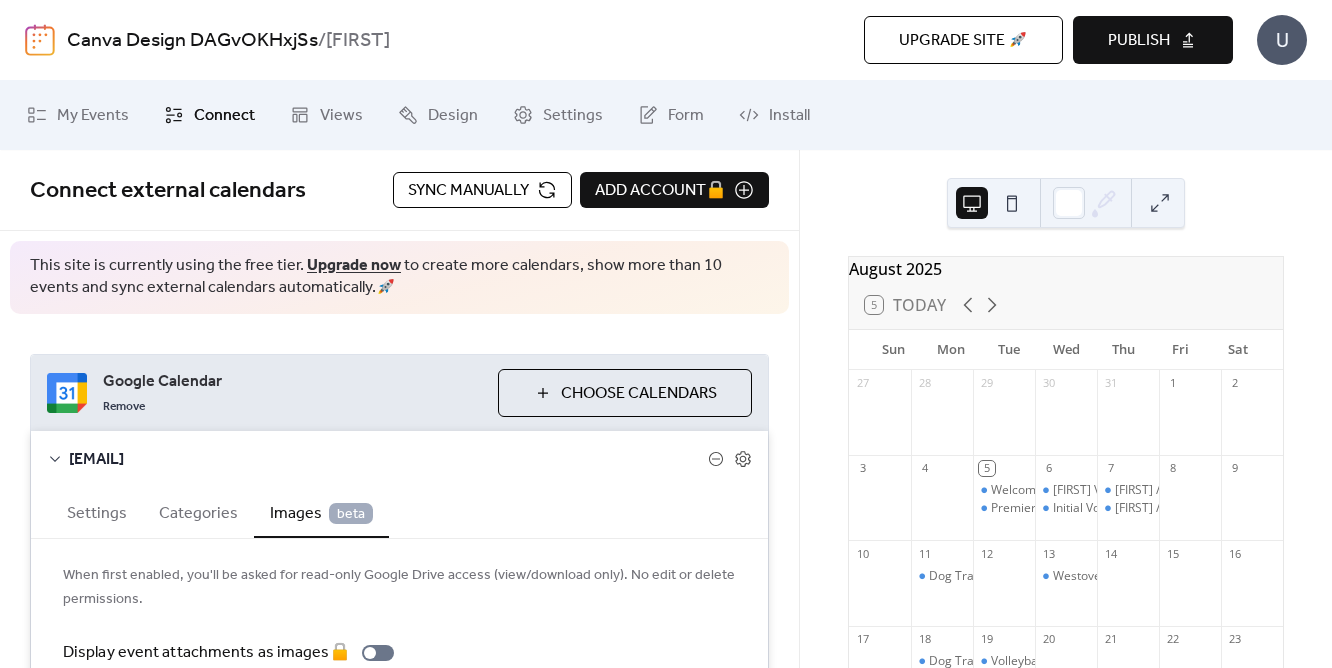 click on "Sync manually" at bounding box center [468, 191] 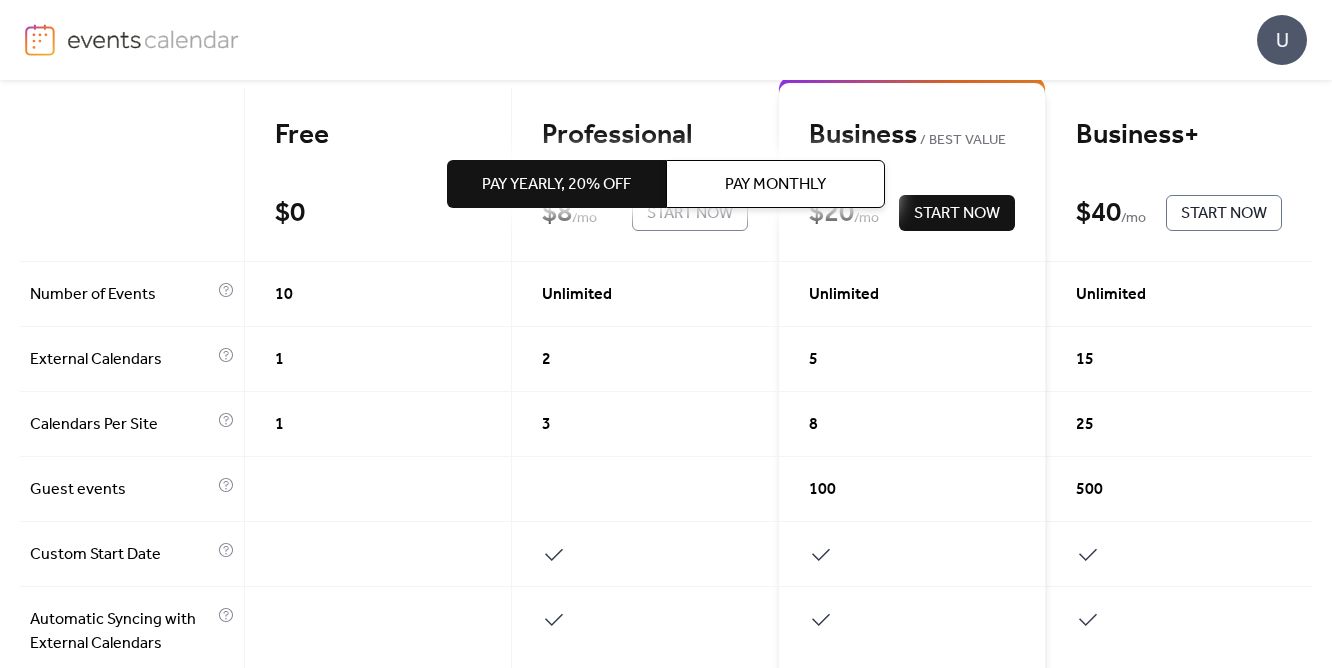 scroll, scrollTop: 0, scrollLeft: 0, axis: both 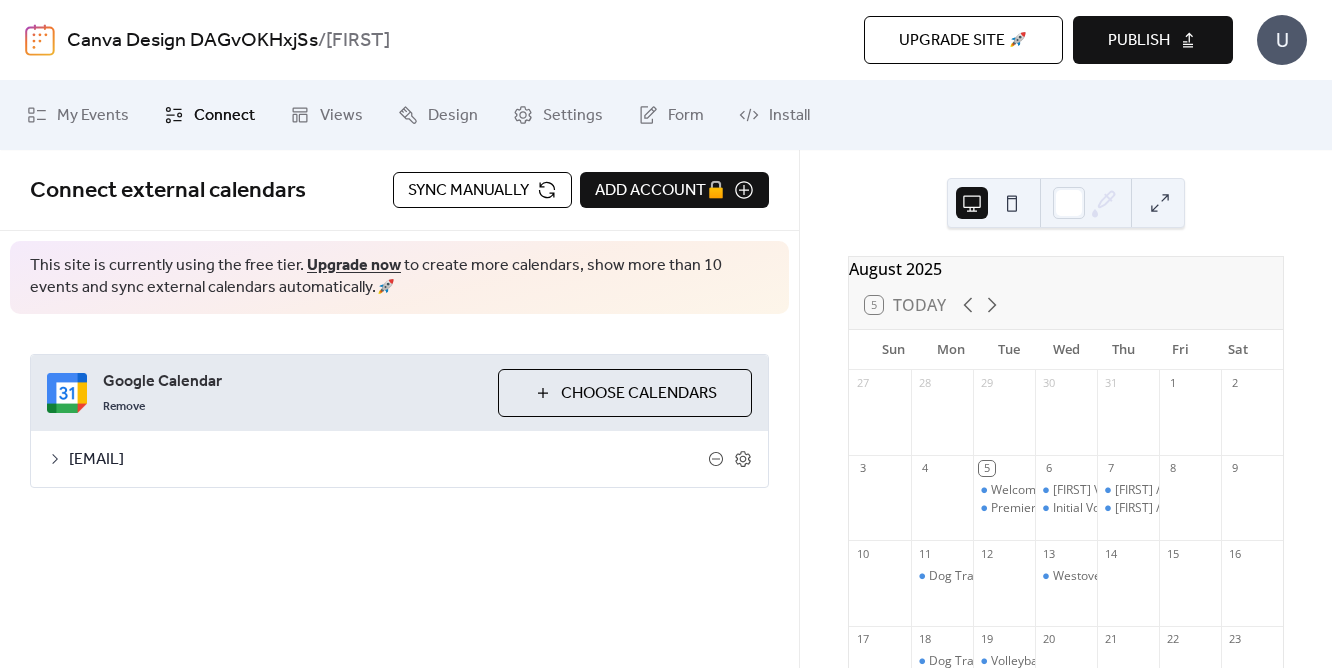 click on "Publish" at bounding box center (1139, 41) 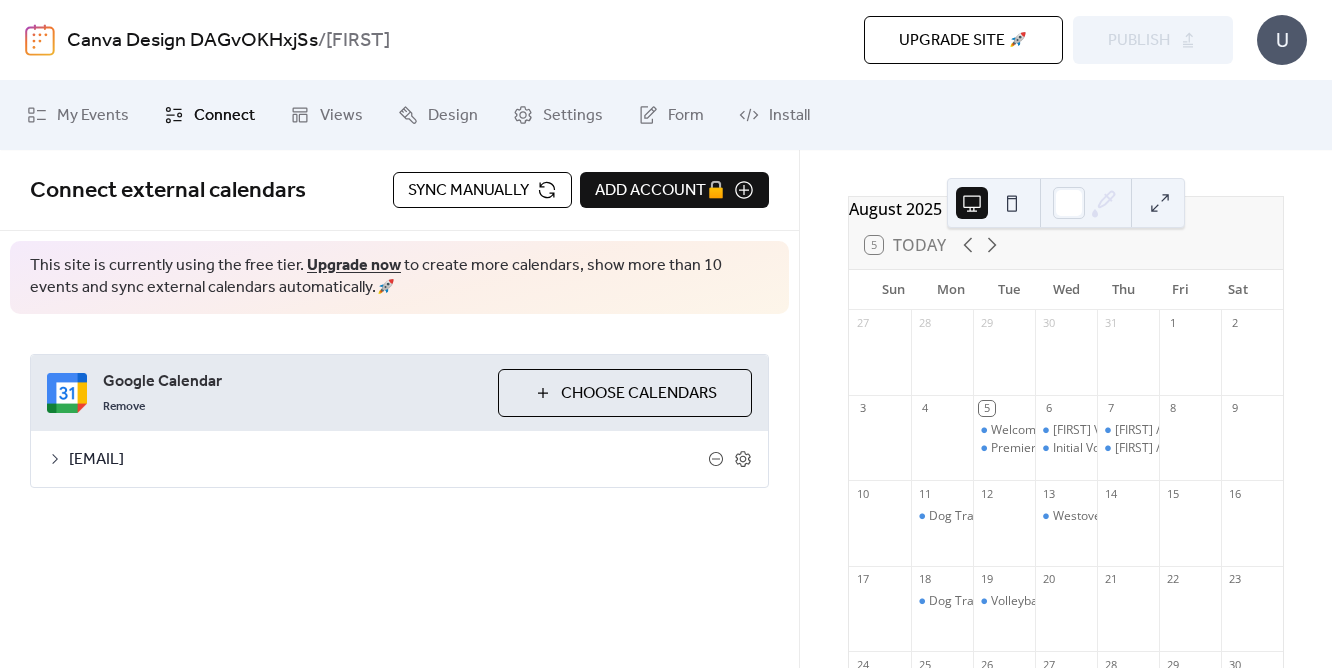 scroll, scrollTop: 138, scrollLeft: 0, axis: vertical 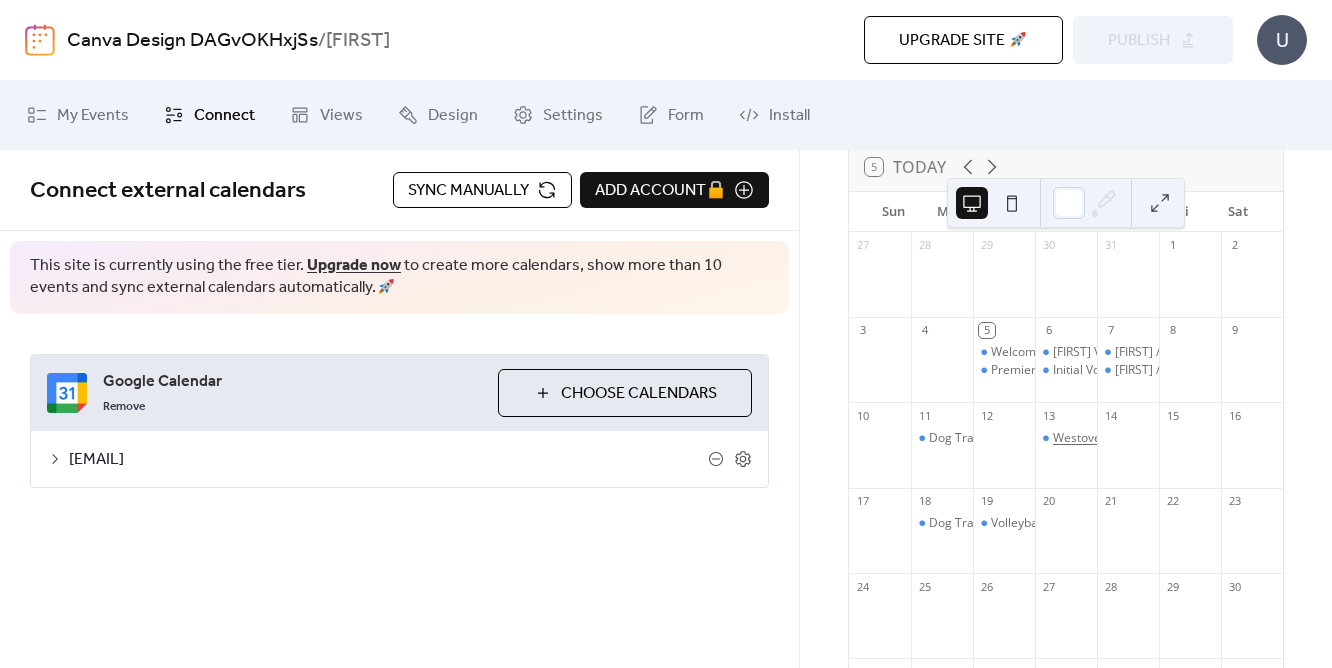 click on "Westover Volleyball Pick up" at bounding box center (1128, 438) 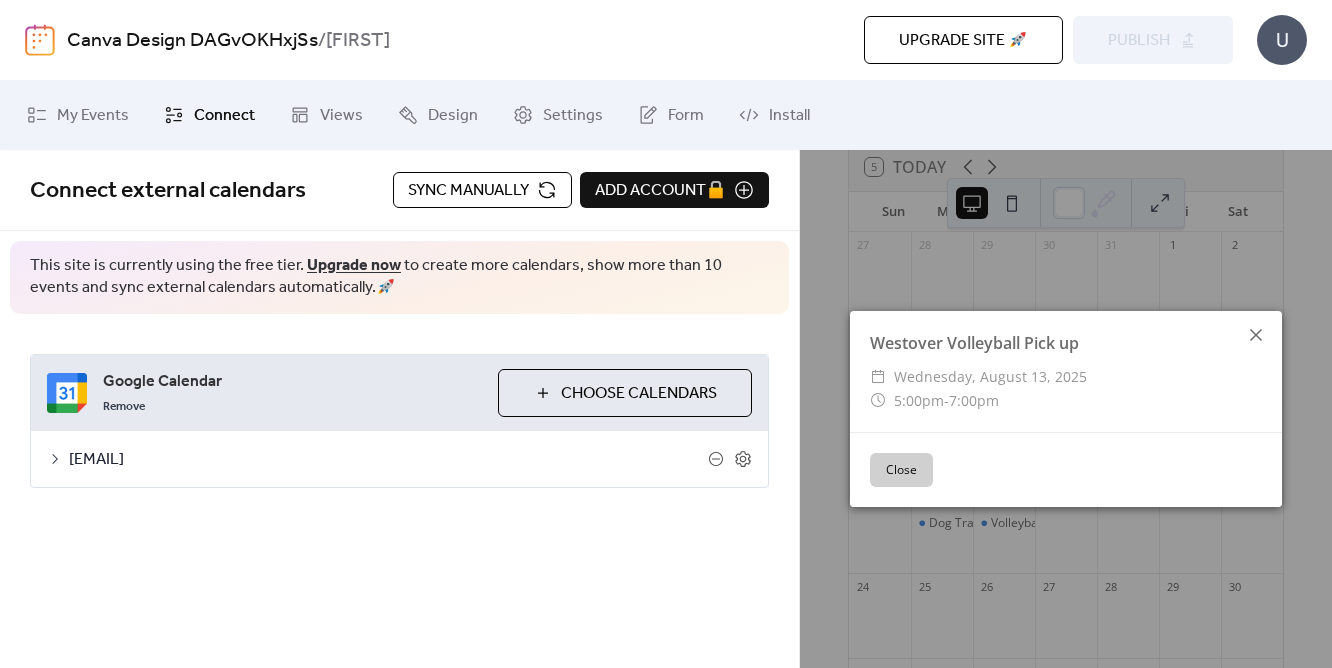 click 